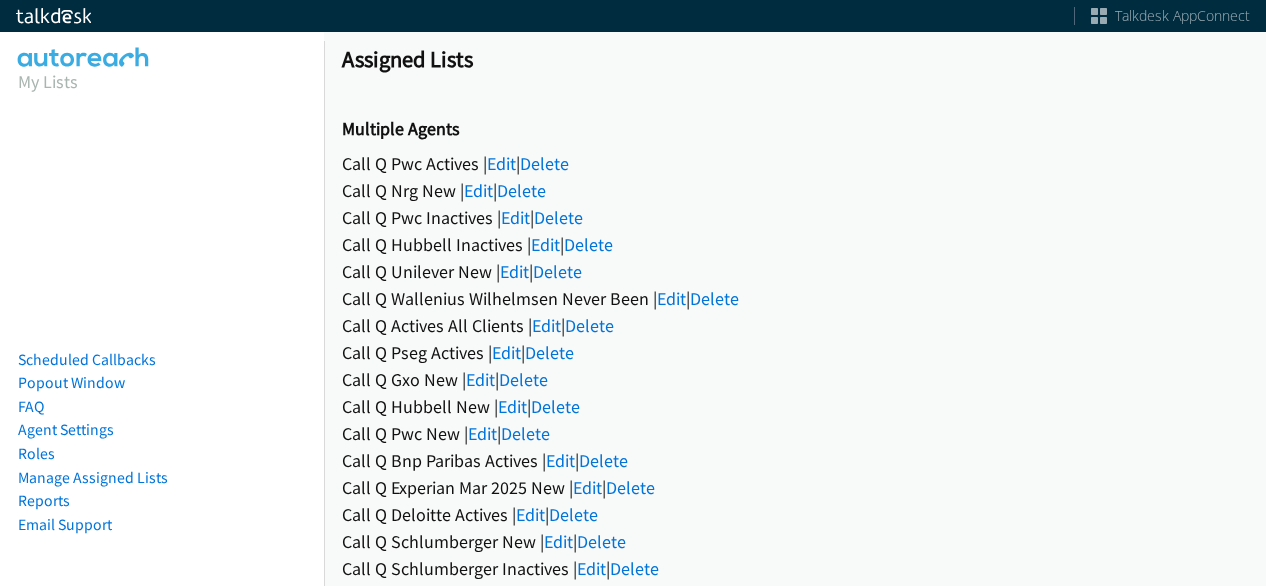 scroll, scrollTop: 0, scrollLeft: 0, axis: both 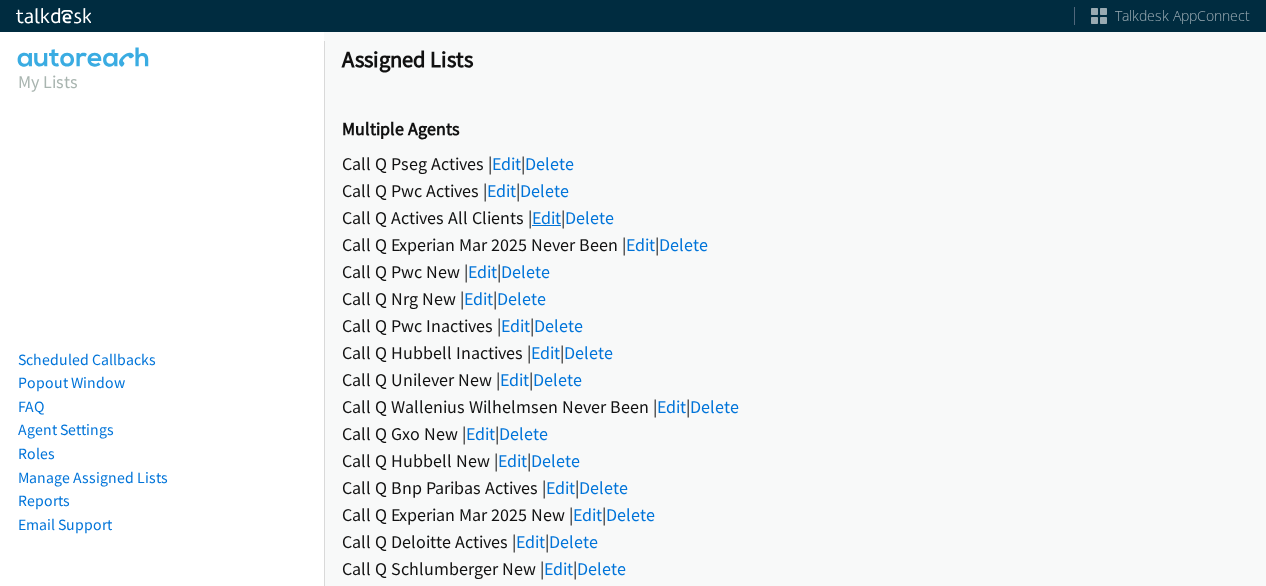 click on "Edit" at bounding box center (546, 217) 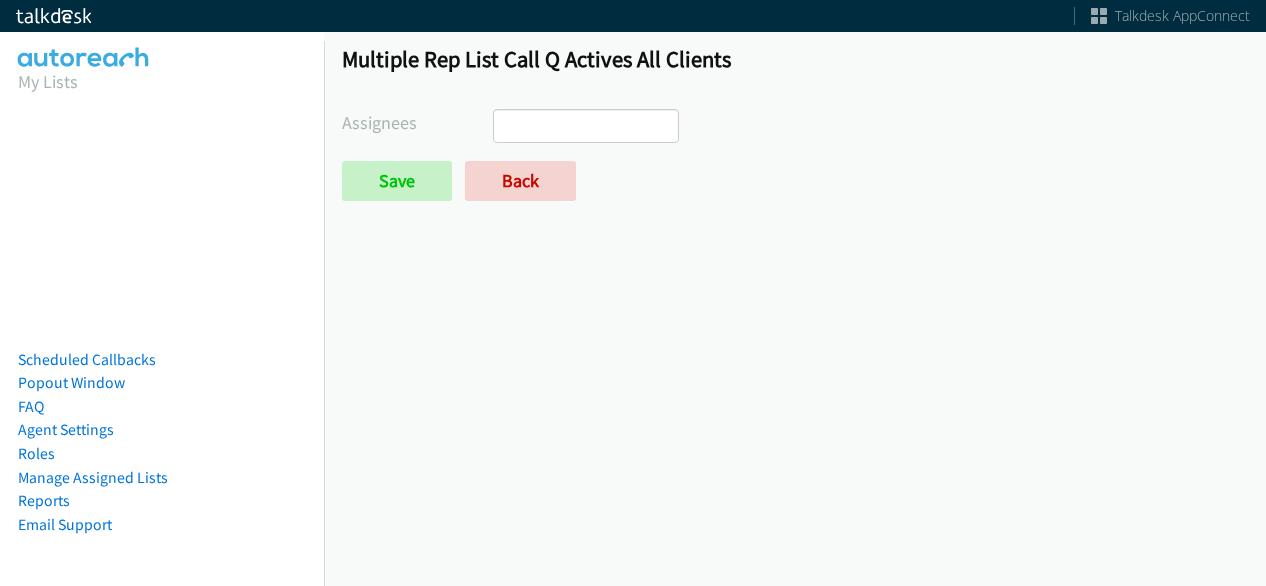 select 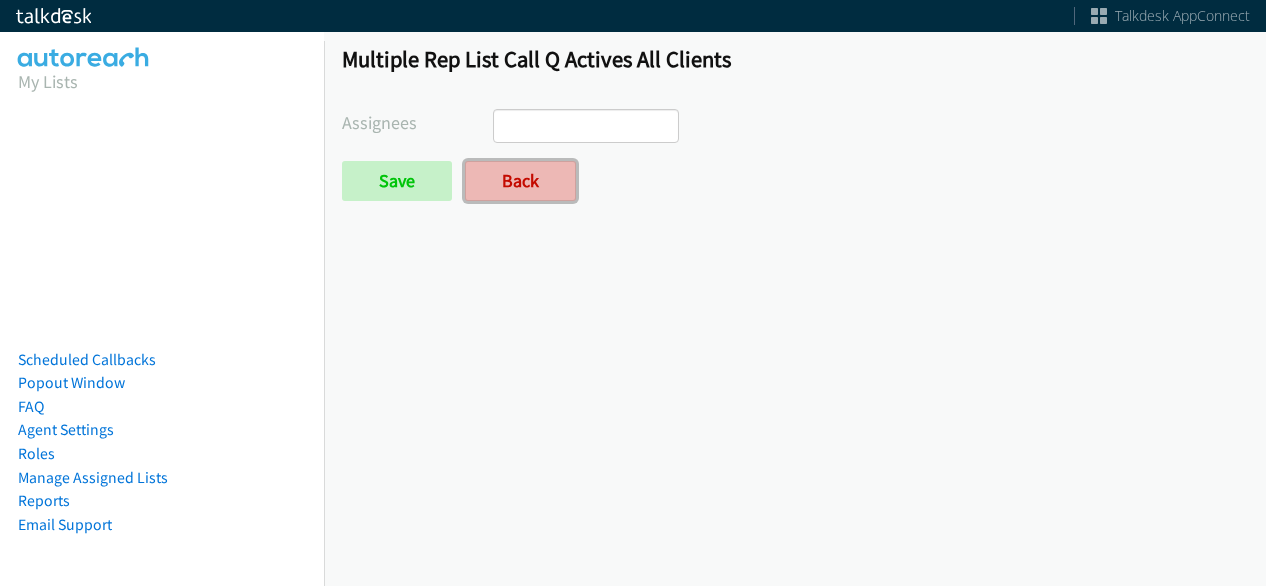 click on "Back" at bounding box center (520, 181) 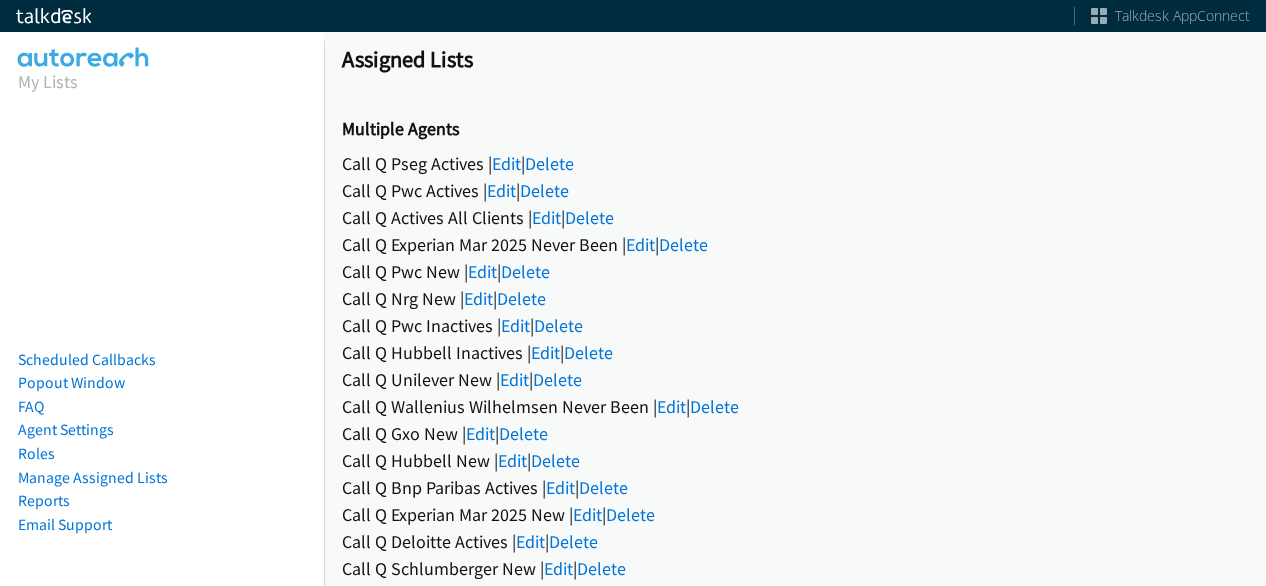 scroll, scrollTop: 0, scrollLeft: 0, axis: both 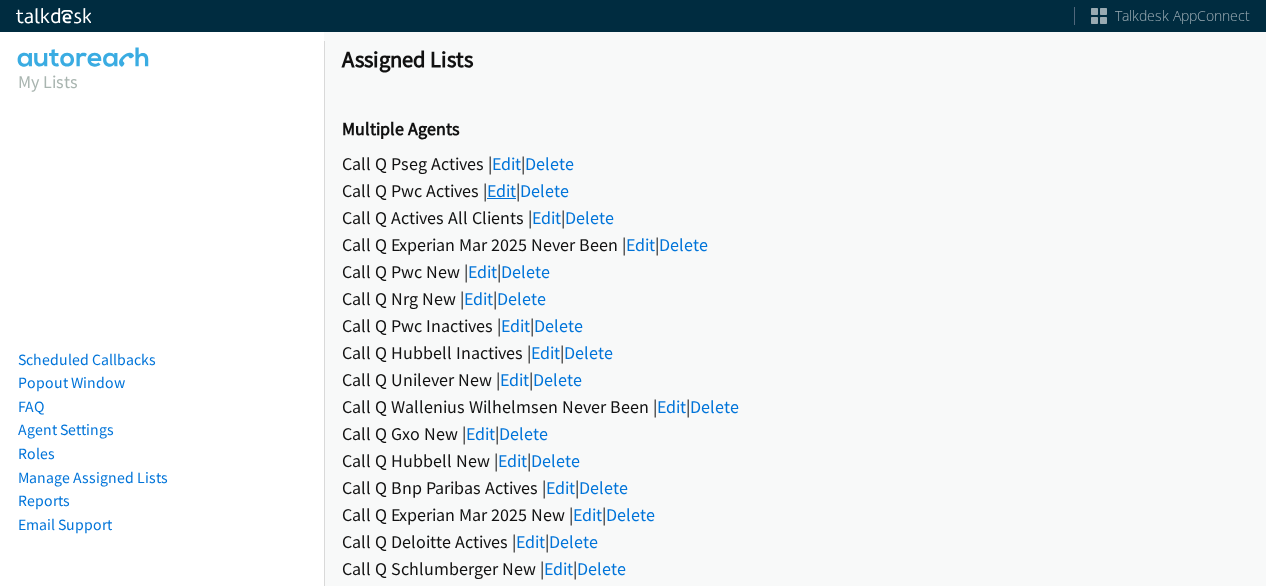 click on "Edit" at bounding box center [501, 190] 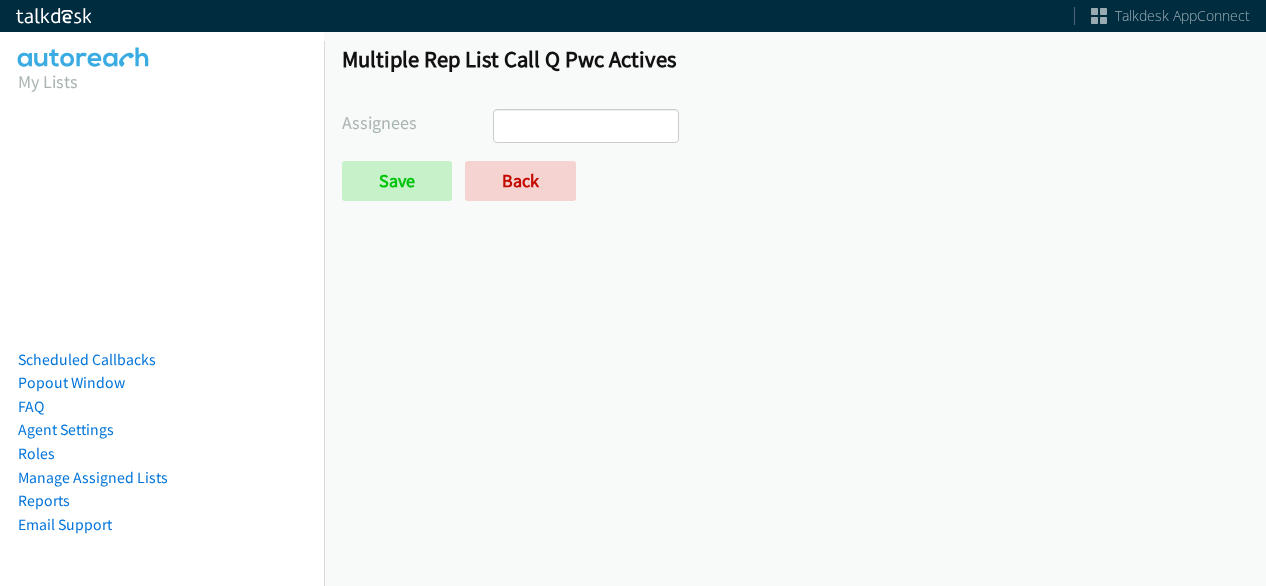 select 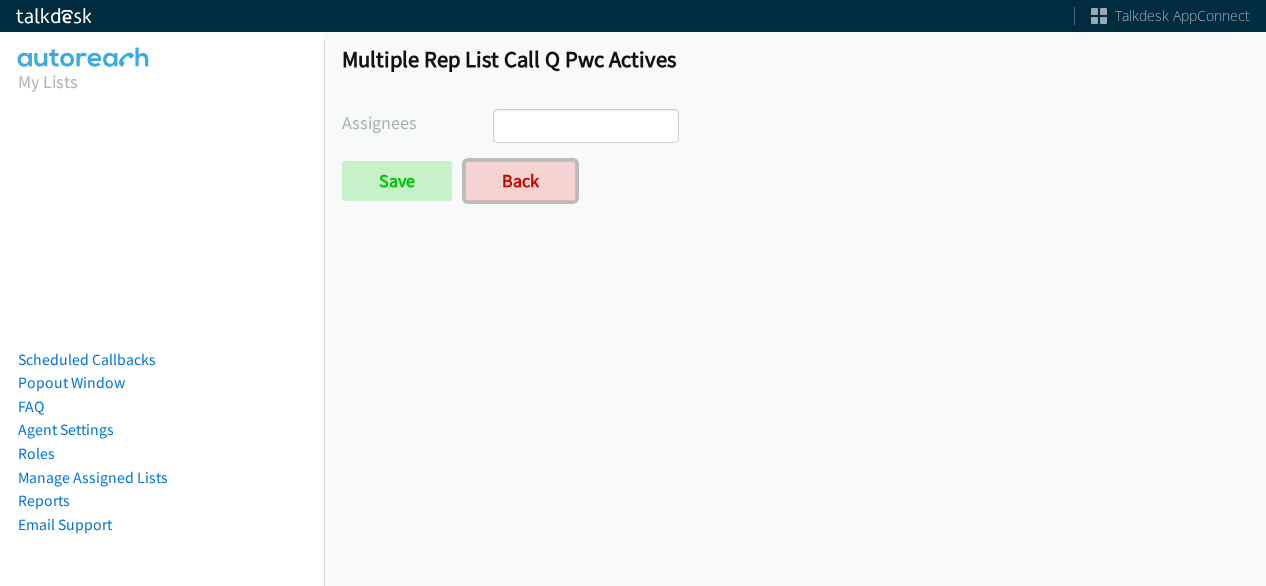 click on "Back" at bounding box center [520, 181] 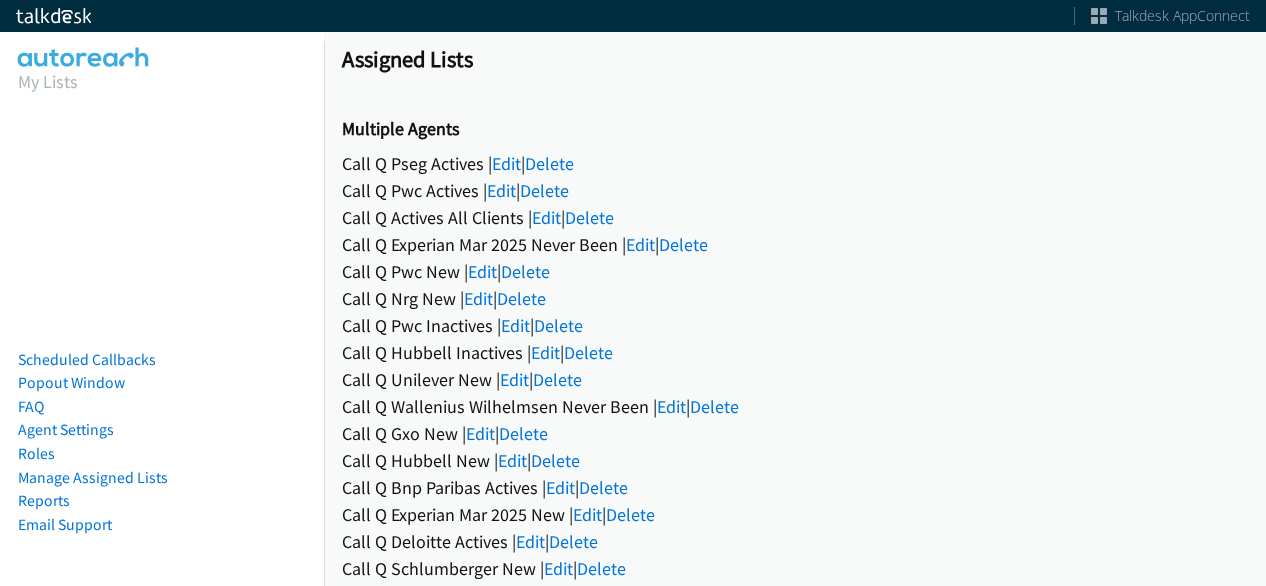 scroll, scrollTop: 0, scrollLeft: 0, axis: both 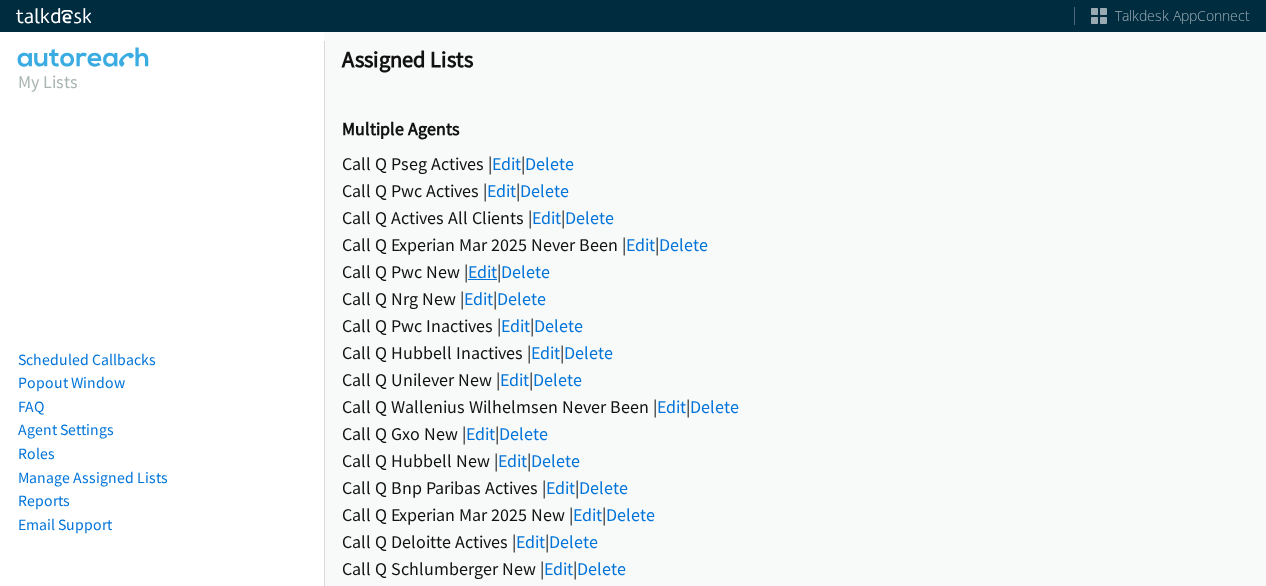 click on "Edit" at bounding box center (482, 271) 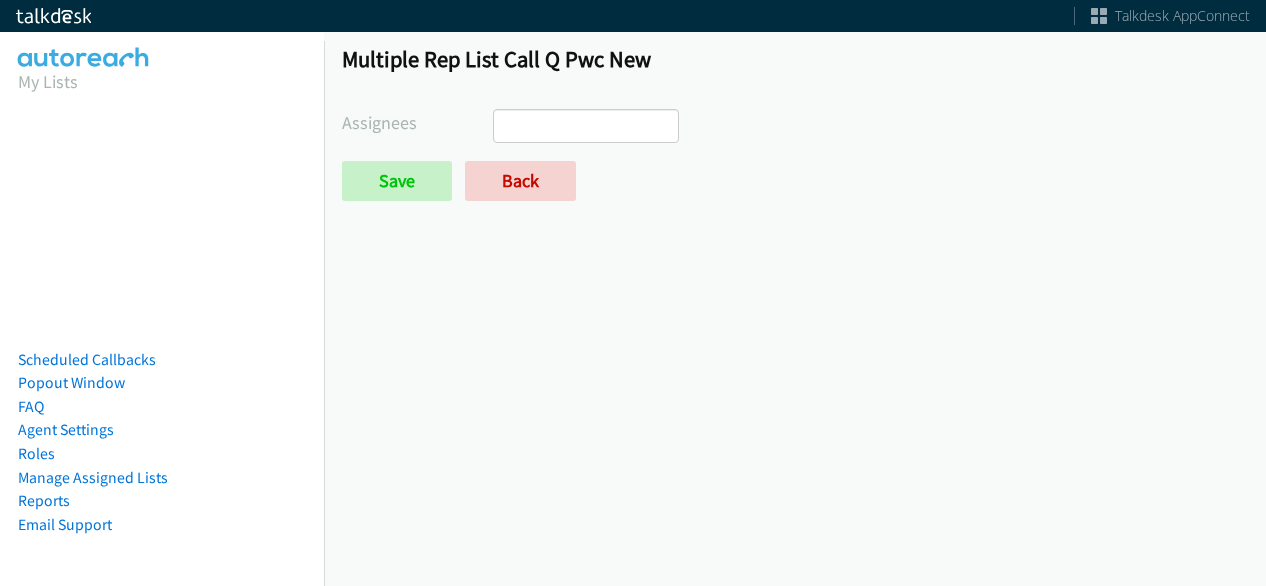 select 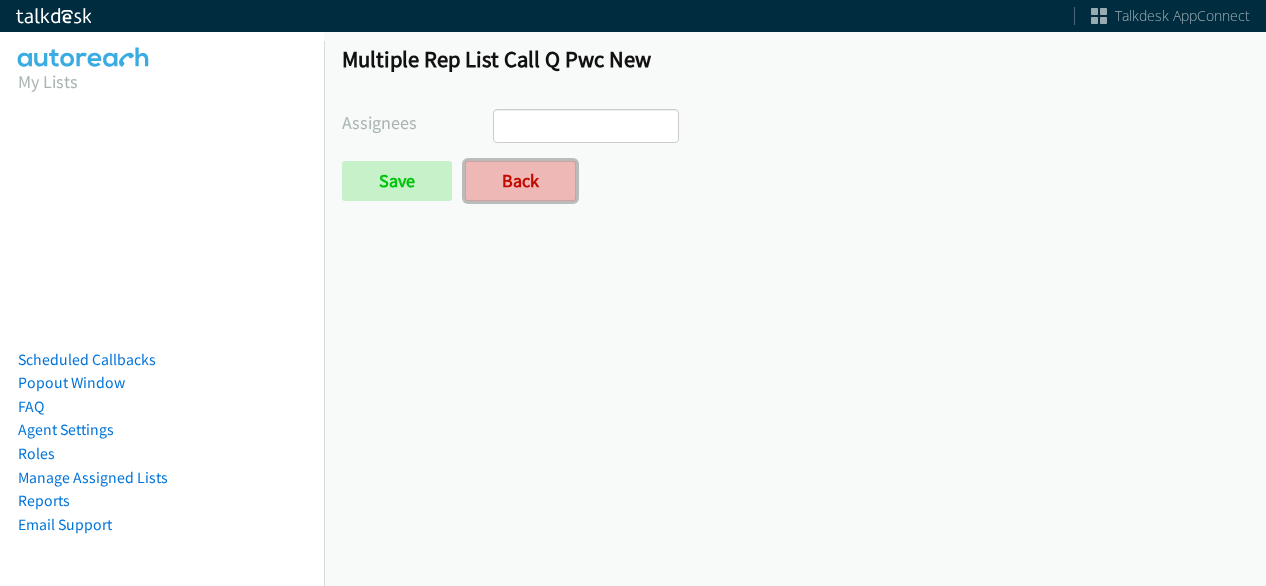scroll, scrollTop: 0, scrollLeft: 0, axis: both 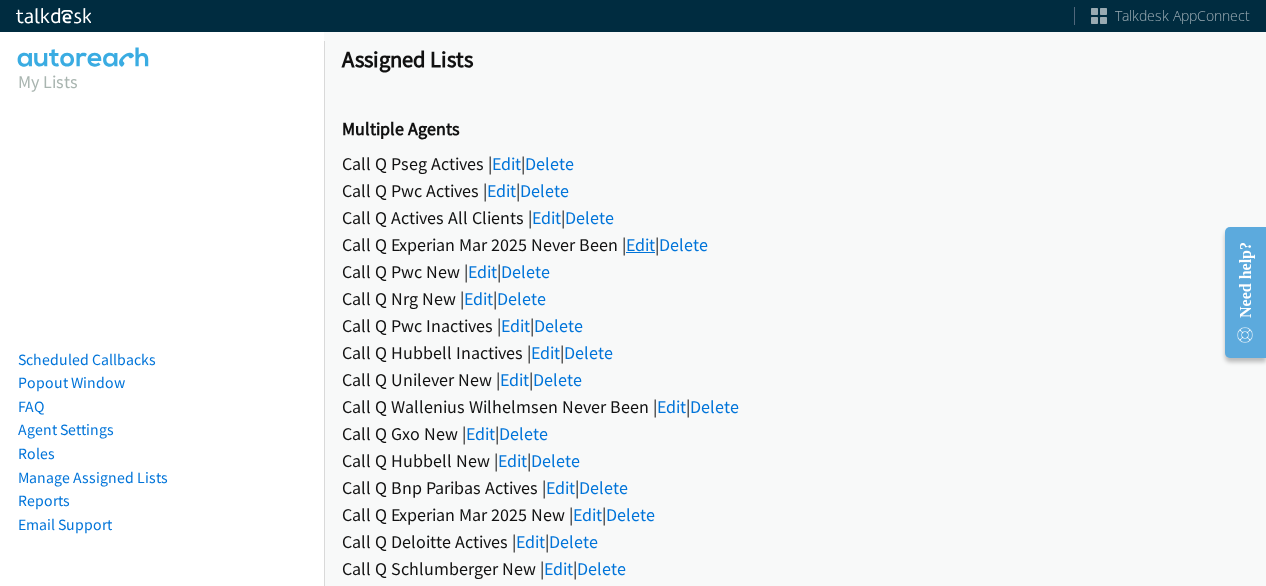 click on "Edit" at bounding box center (640, 244) 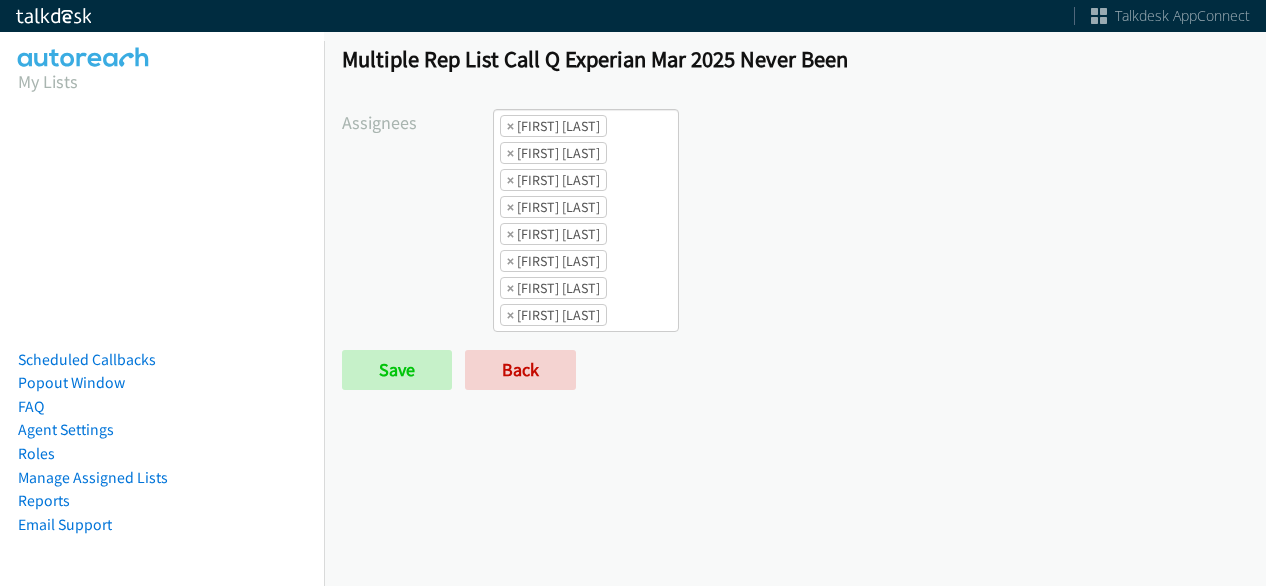 scroll, scrollTop: 0, scrollLeft: 0, axis: both 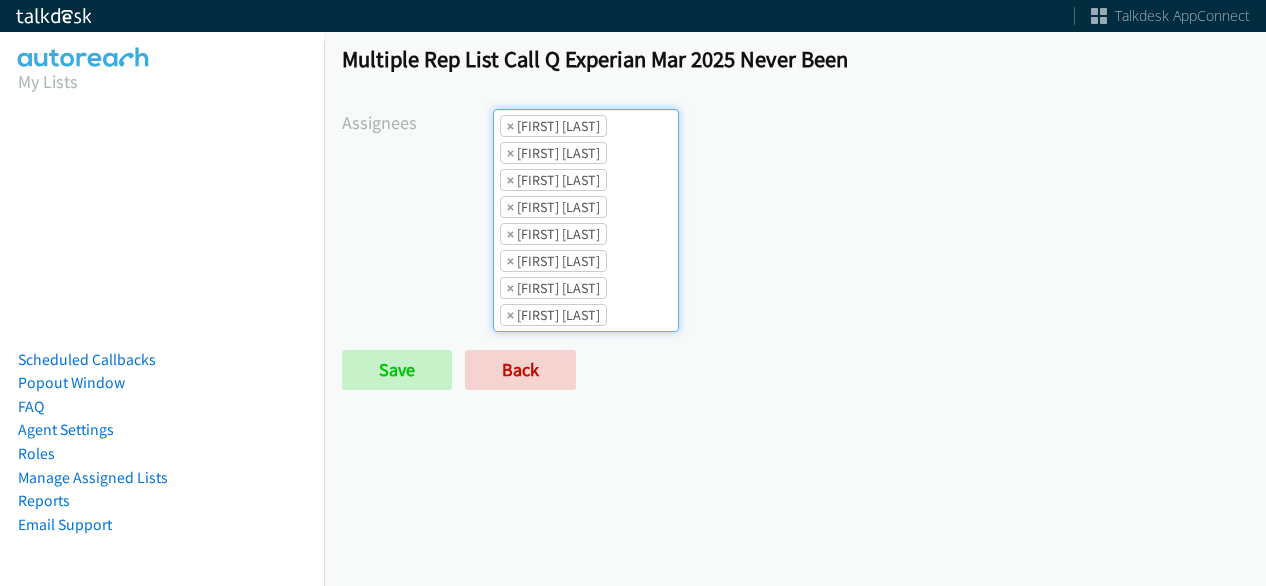 click on "× [FIRST] [LAST] × [FIRST] [LAST] × [FIRST] [LAST] × [FIRST] [LAST] × [FIRST] [LAST] × [FIRST] [LAST] × [FIRST] [LAST] × [FIRST] [LAST]" at bounding box center (586, 220) 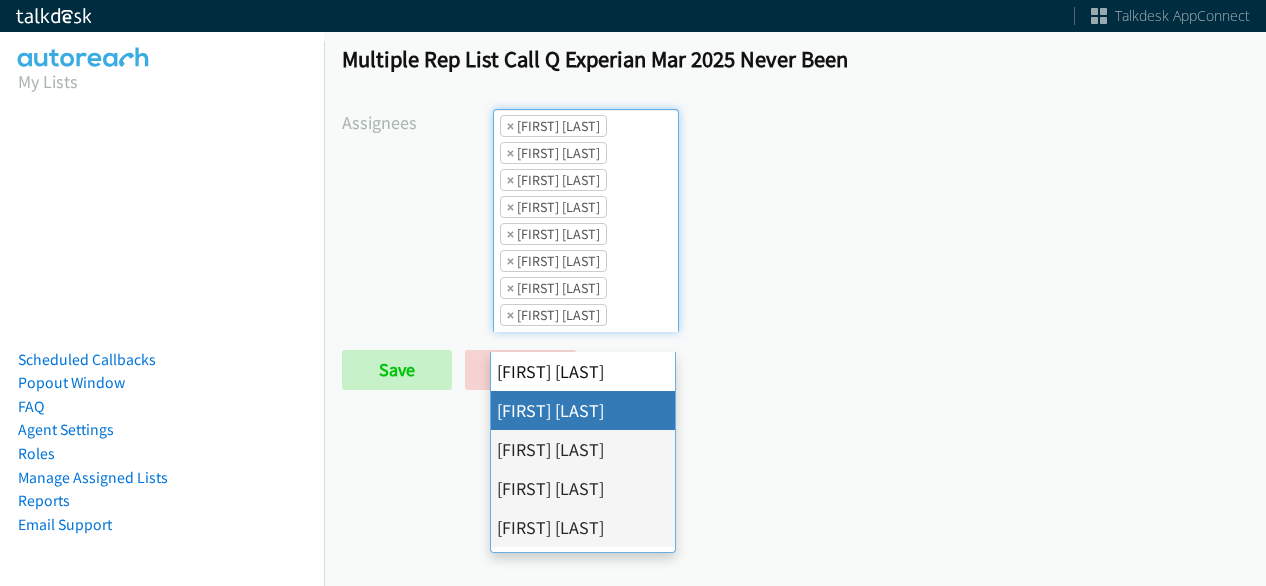 scroll, scrollTop: 0, scrollLeft: 0, axis: both 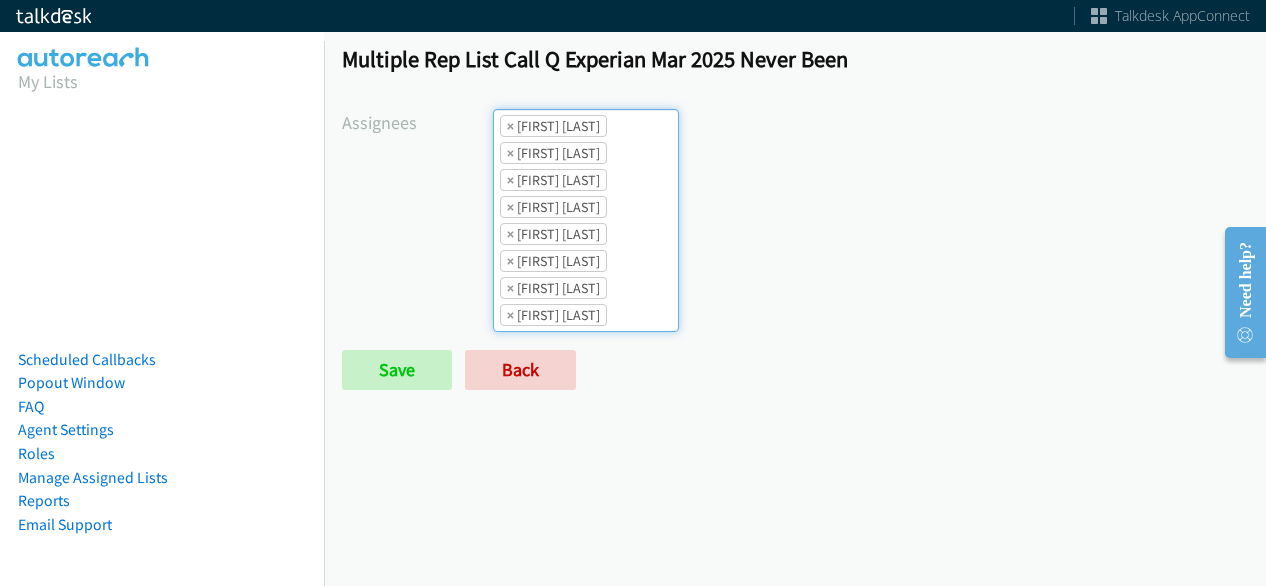 click on "× Alana Ruiz × Cathy Shahan × Charles Ross × Daquaya Johnson × Jasmin Martinez × Jordan Stehlik × Tatiana Medina × Trevonna Lancaster" at bounding box center [586, 220] 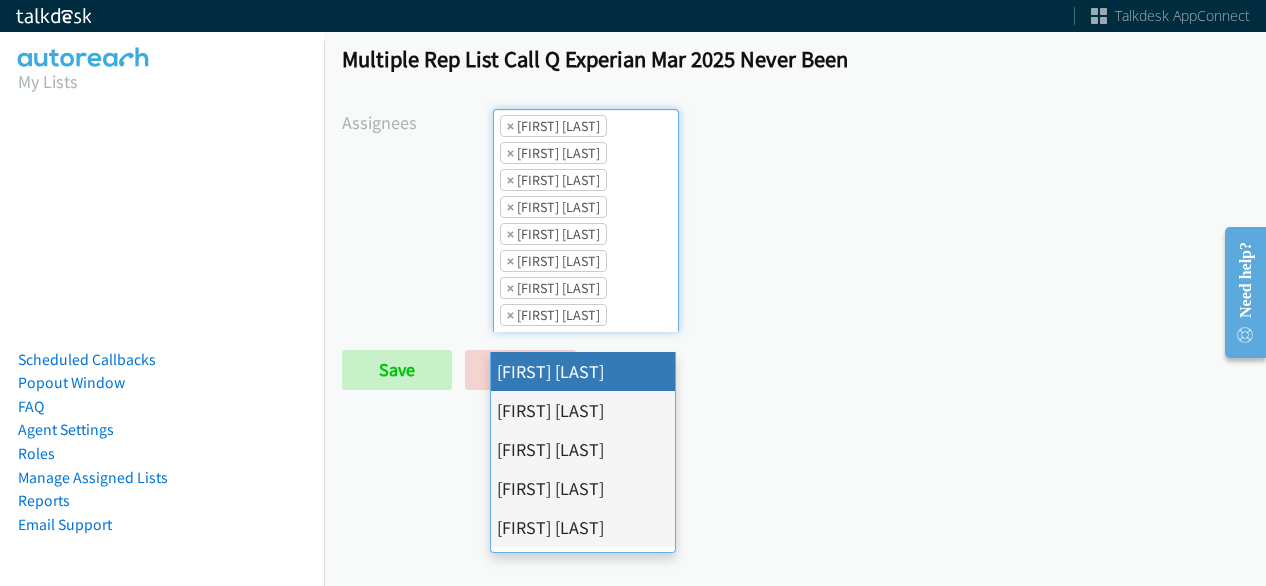 select on "cb11e729-9a1d-44de-9b38-0f5a50c7e01c" 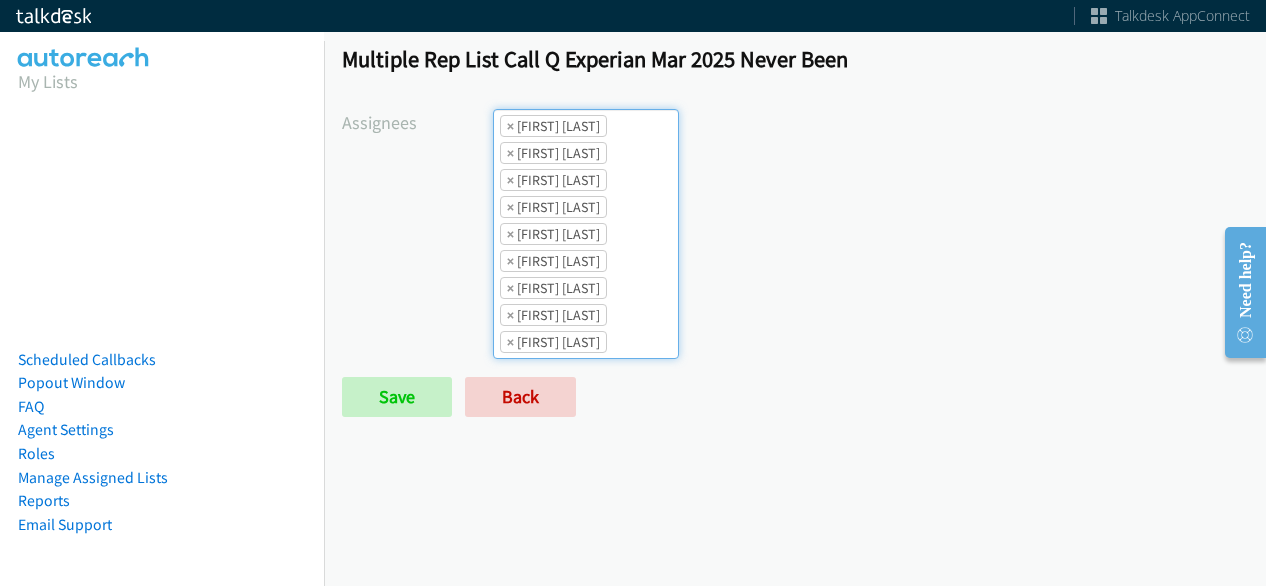 scroll, scrollTop: 24, scrollLeft: 0, axis: vertical 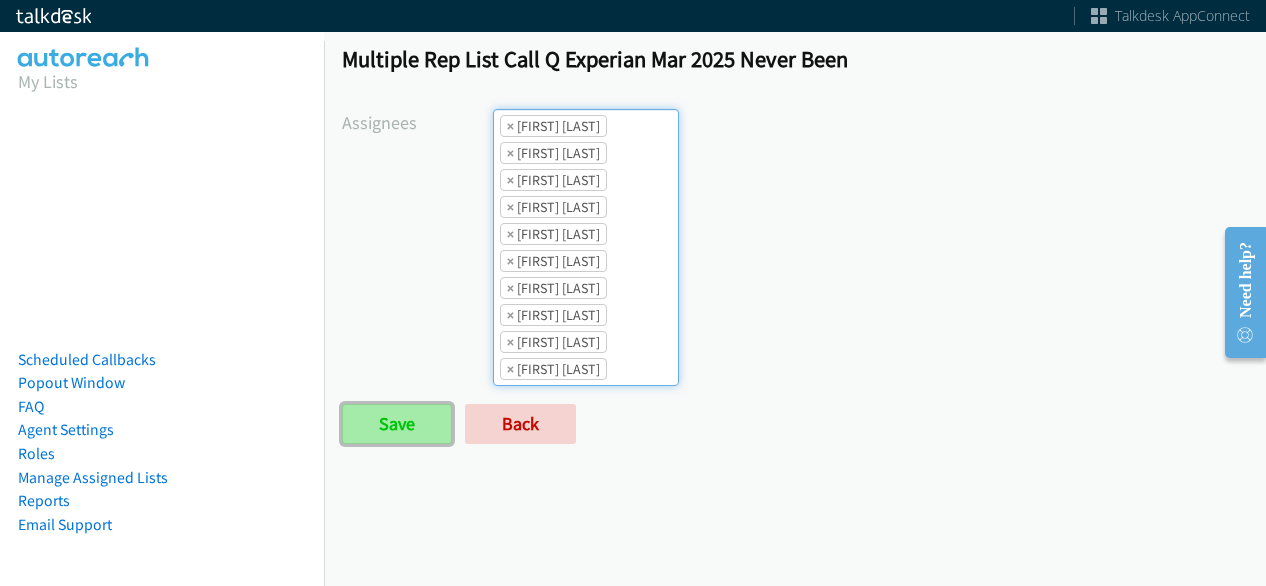 click on "Save" at bounding box center [397, 424] 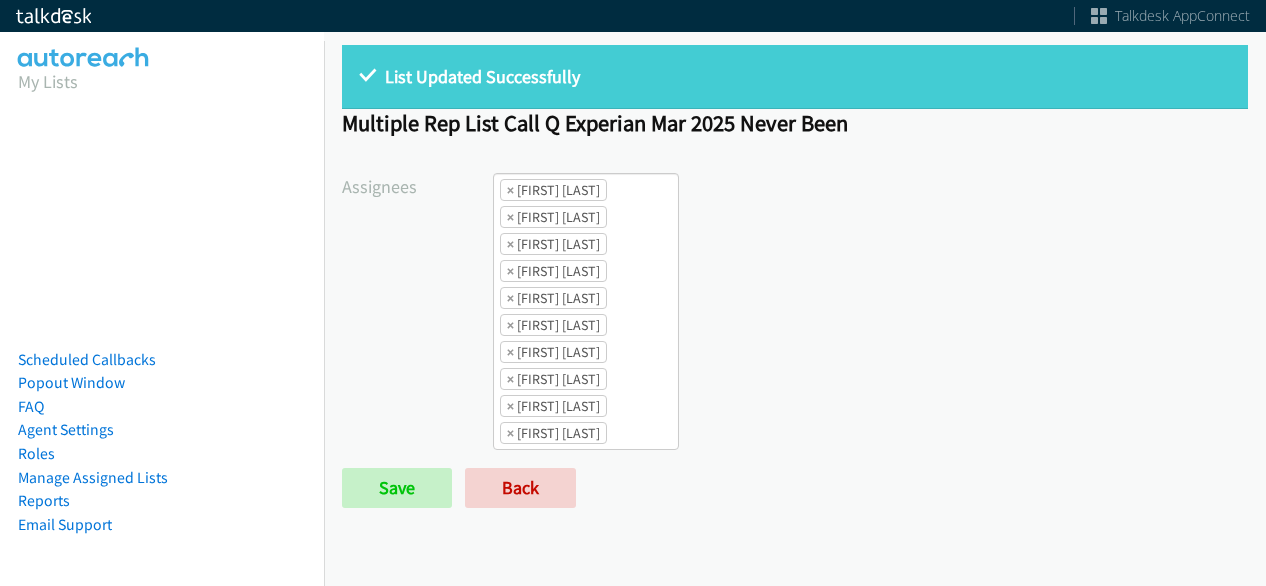 scroll, scrollTop: 0, scrollLeft: 0, axis: both 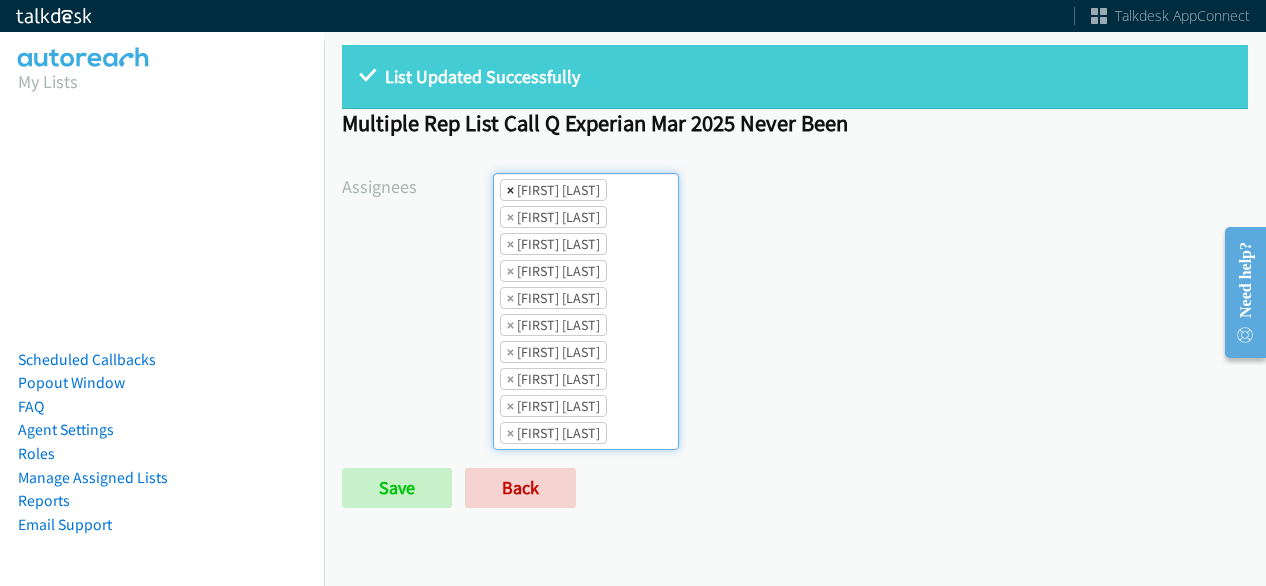 click on "×" at bounding box center (510, 190) 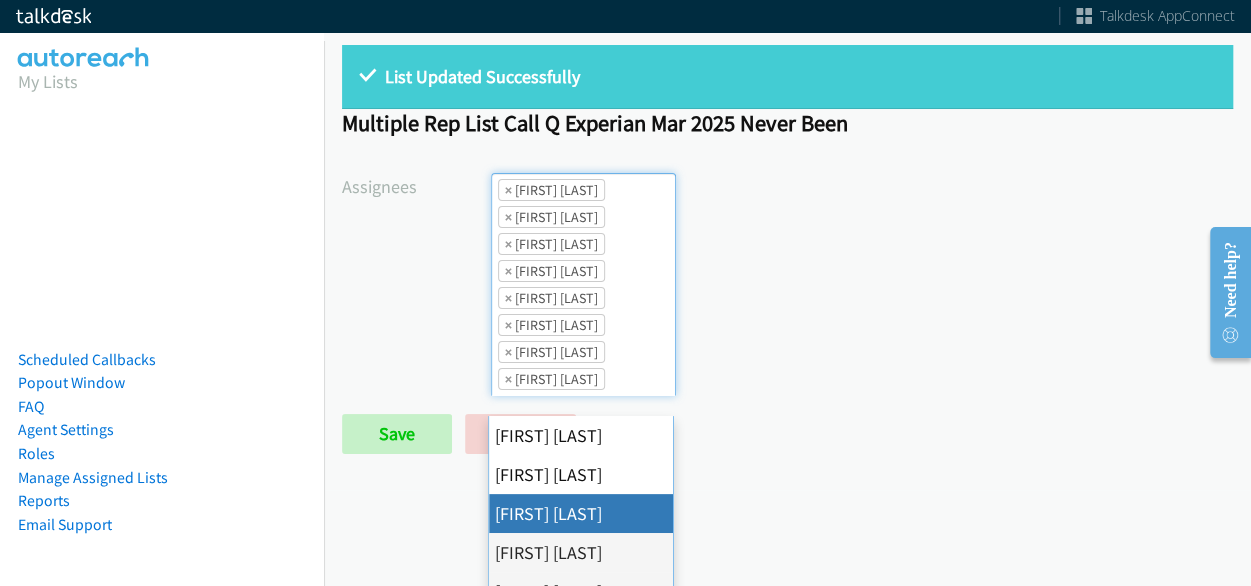 click on "×" at bounding box center [508, 190] 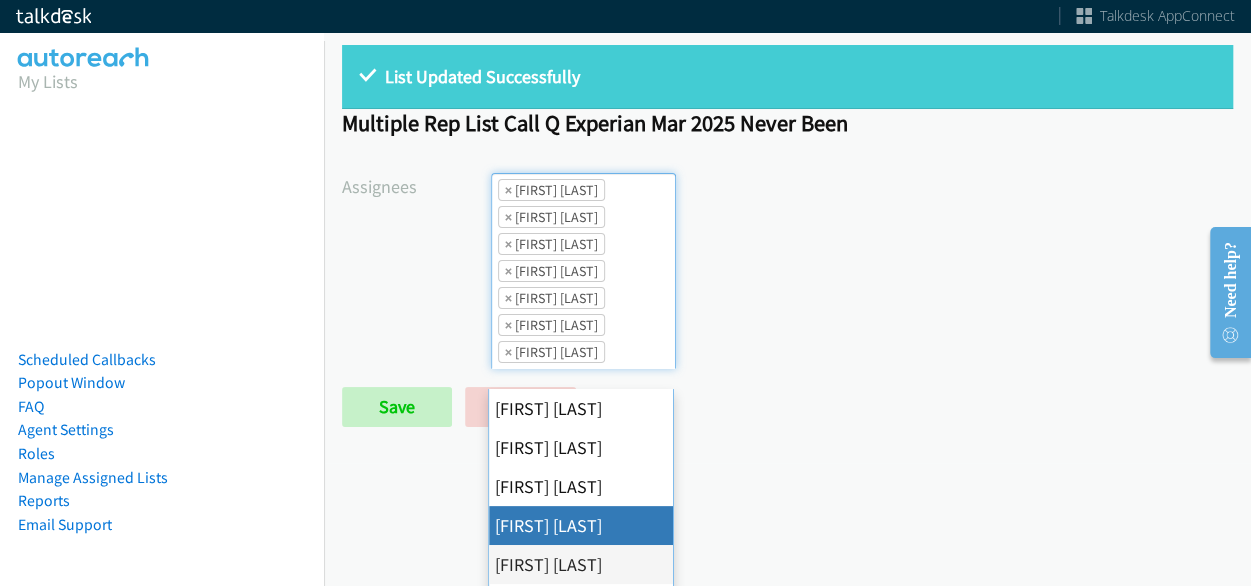 click on "×" at bounding box center (508, 190) 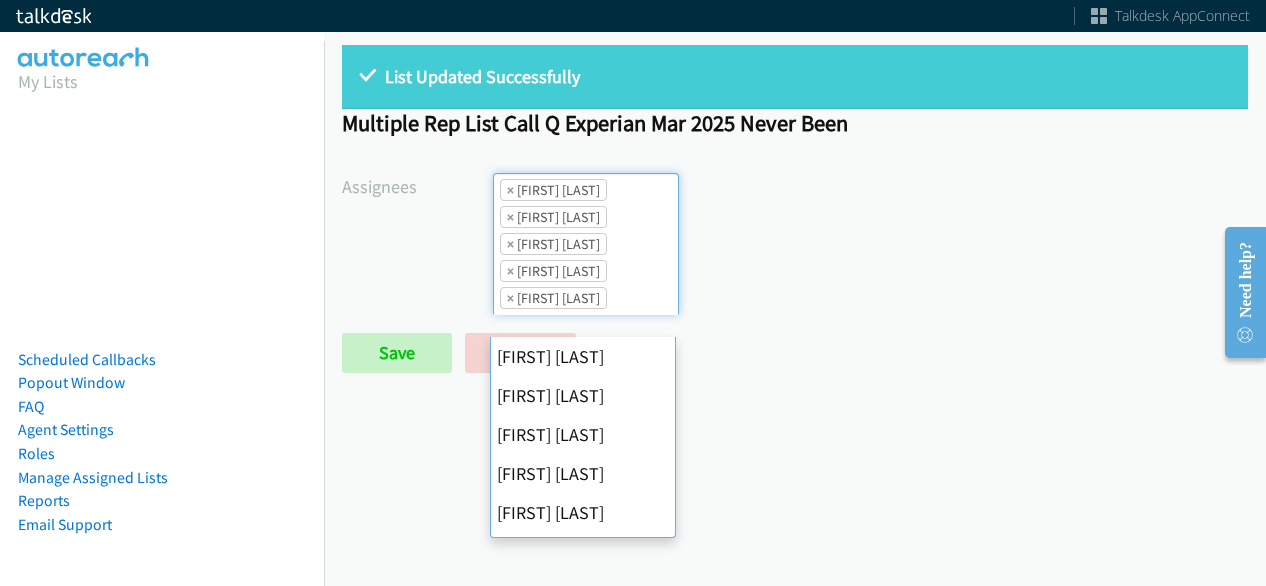 click on "×" at bounding box center (510, 190) 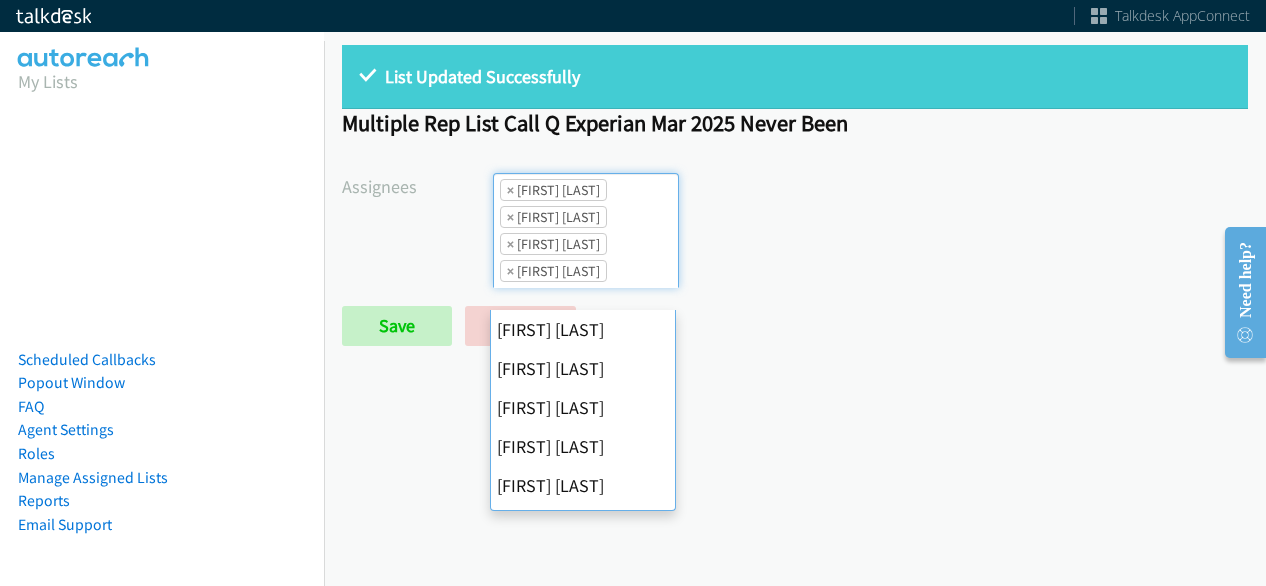 click on "×" at bounding box center (510, 190) 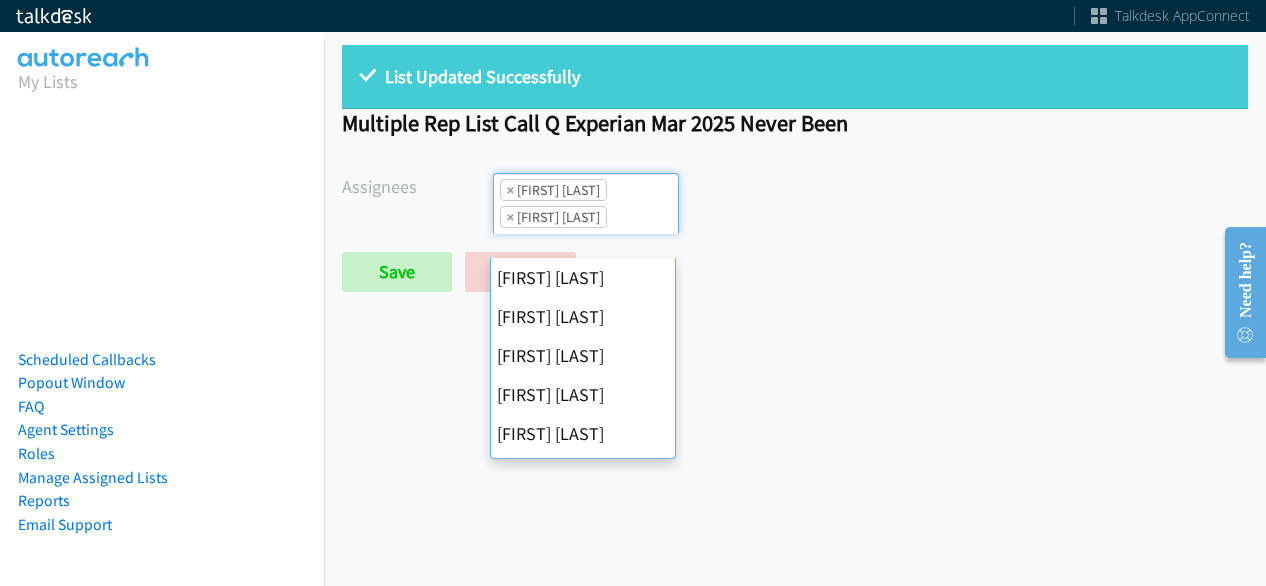 click on "×" at bounding box center (510, 190) 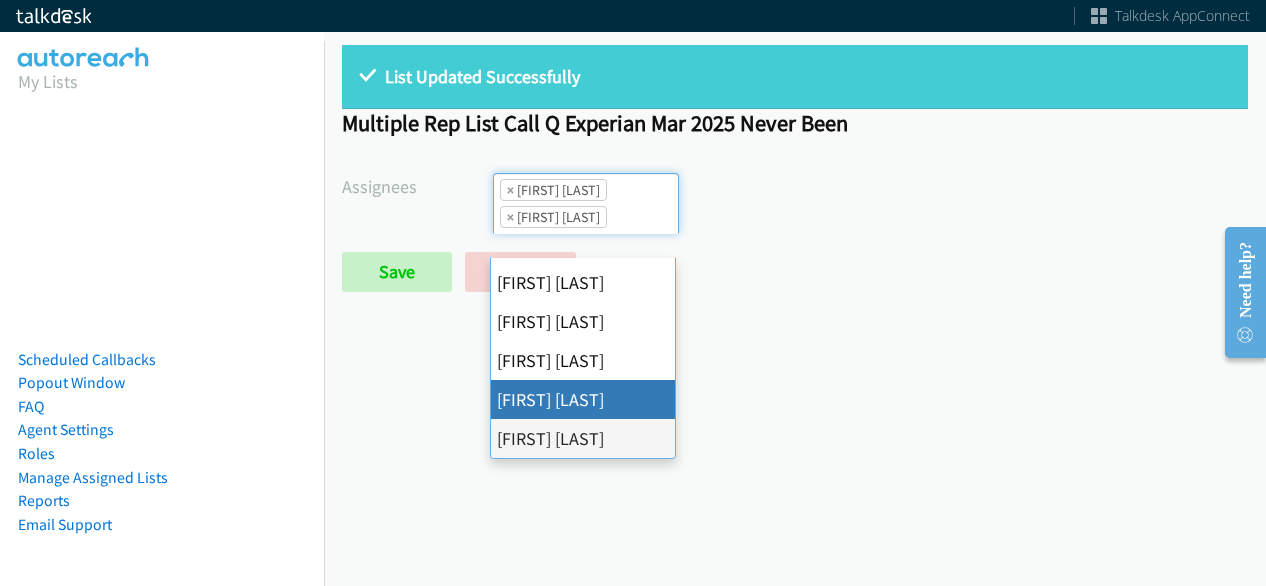 select 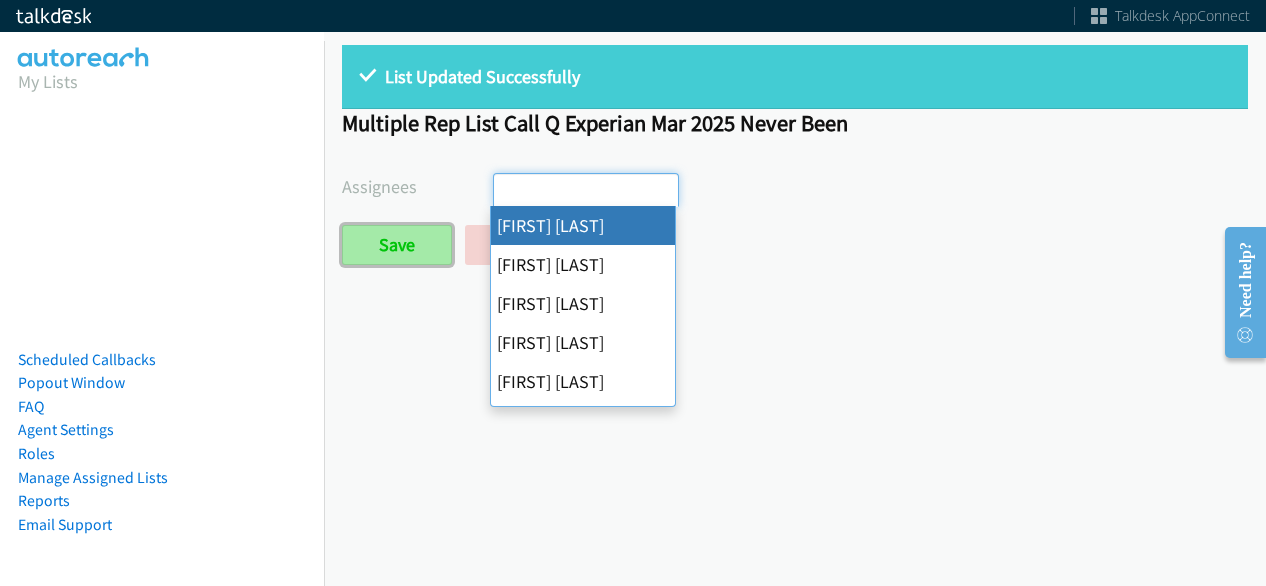 click on "Save" at bounding box center [397, 245] 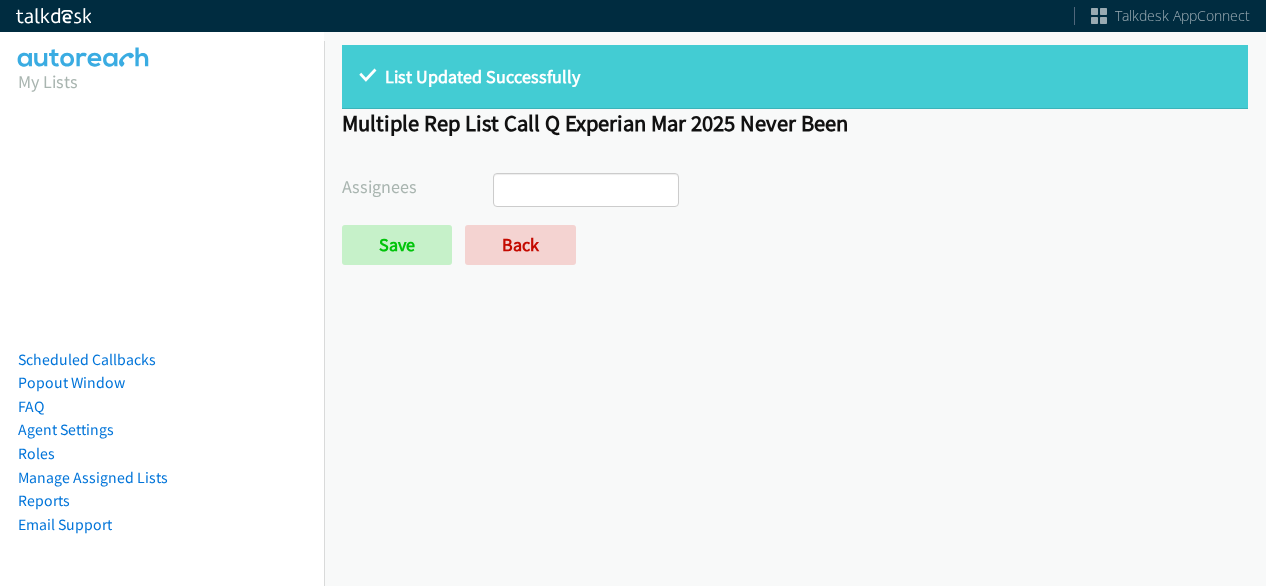 select 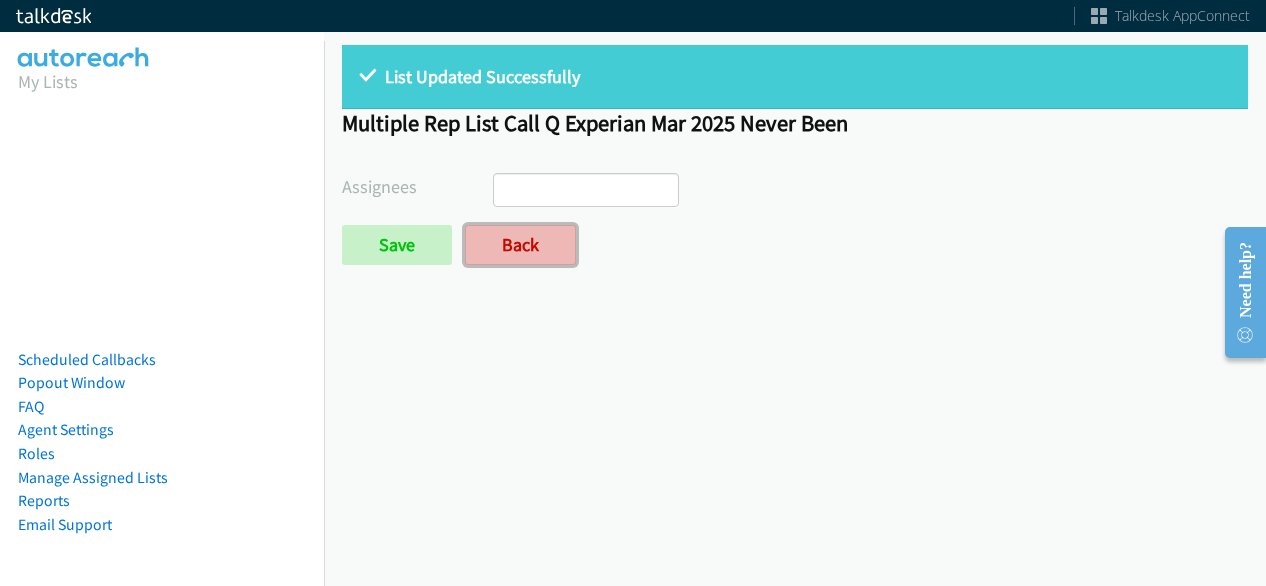 click on "Back" at bounding box center (520, 245) 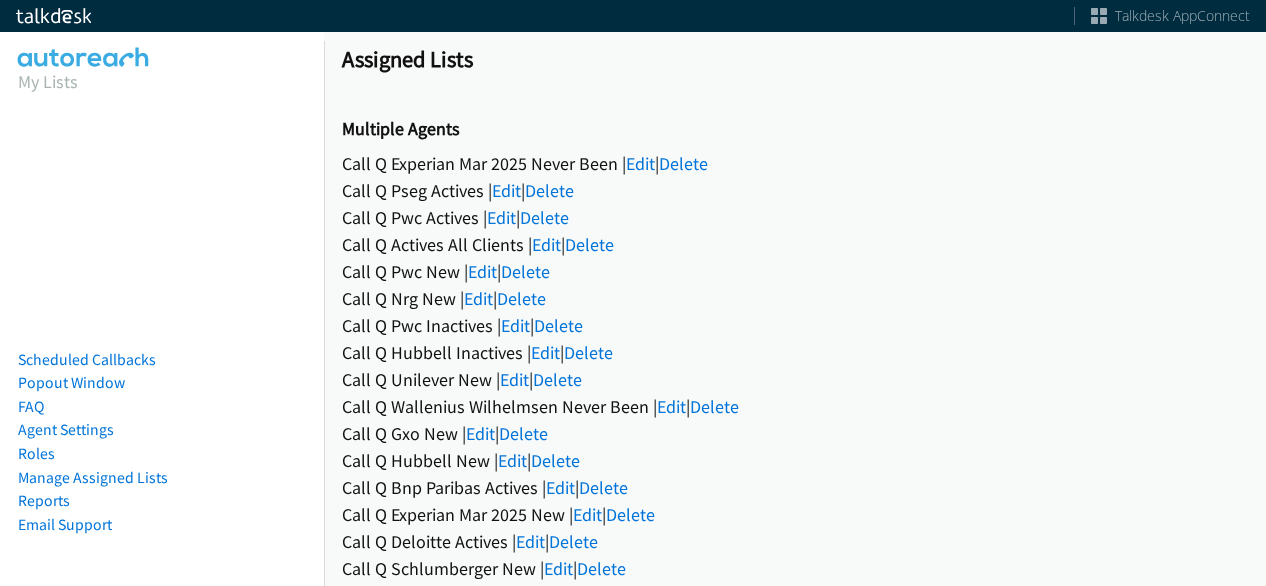 scroll, scrollTop: 0, scrollLeft: 0, axis: both 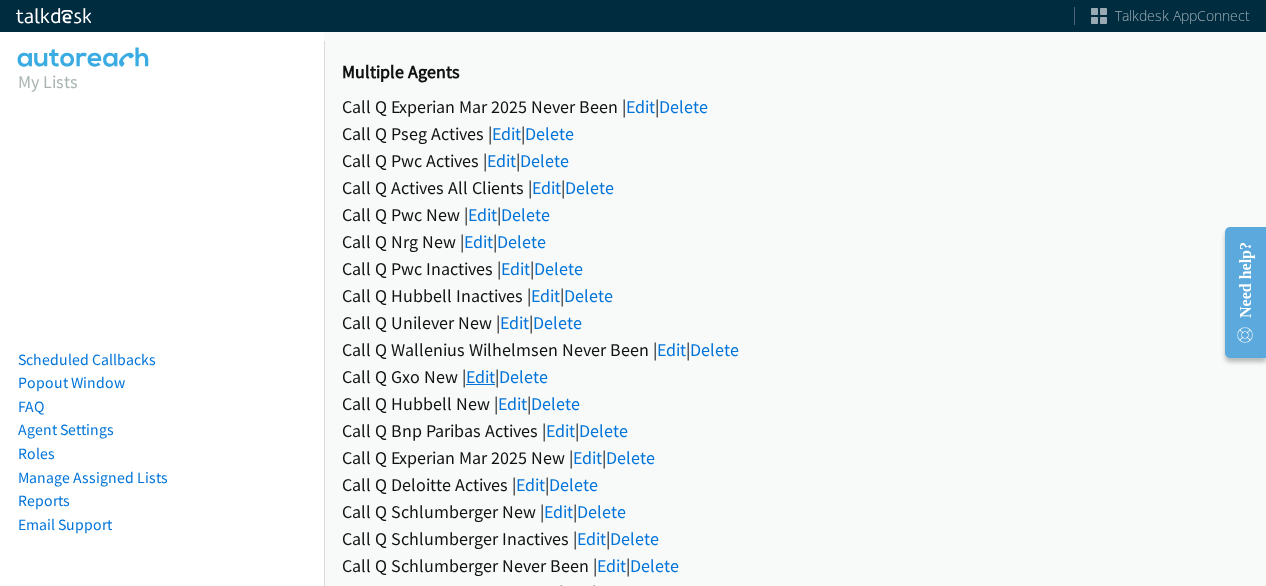 click on "Edit" at bounding box center [480, 376] 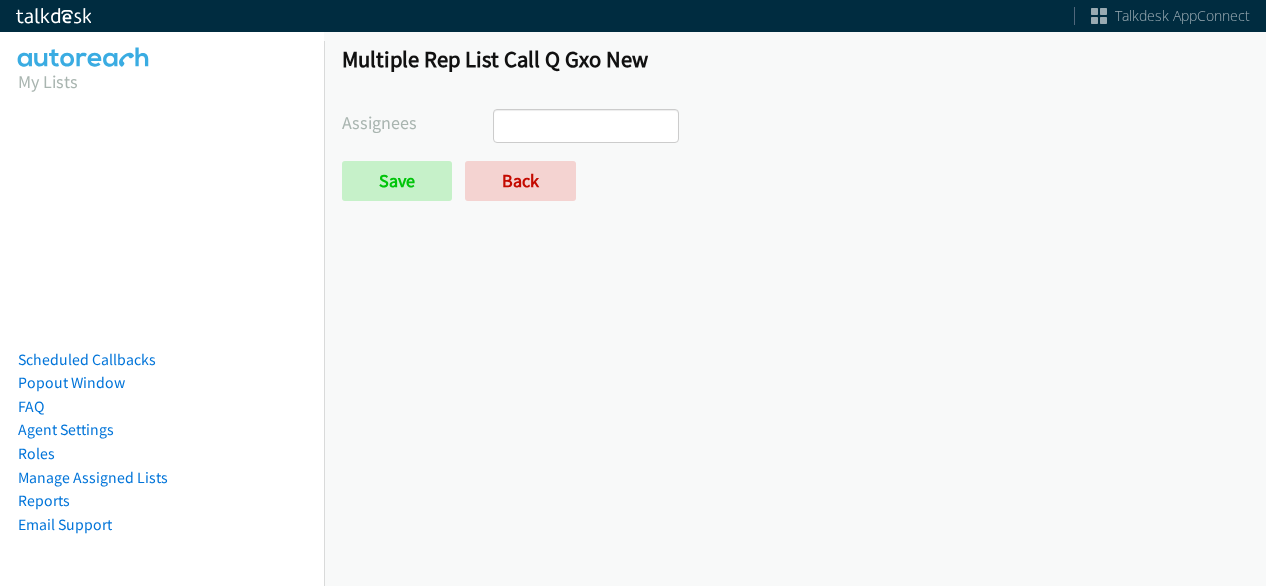 scroll, scrollTop: 0, scrollLeft: 0, axis: both 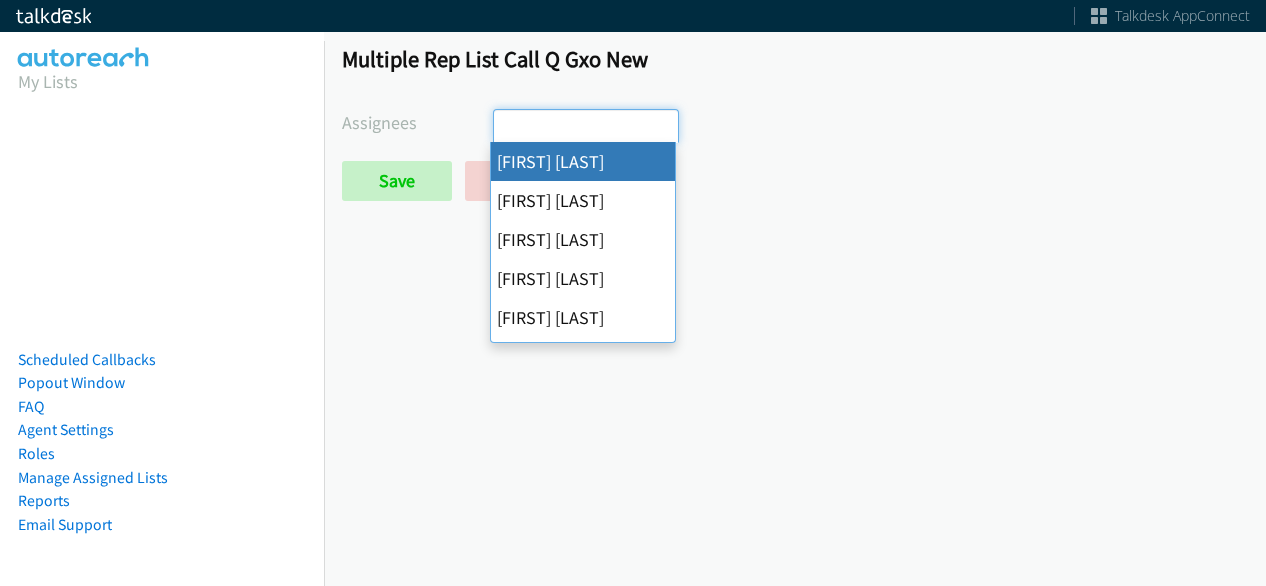 select on "cb11e729-9a1d-44de-9b38-0f5a50c7e01c" 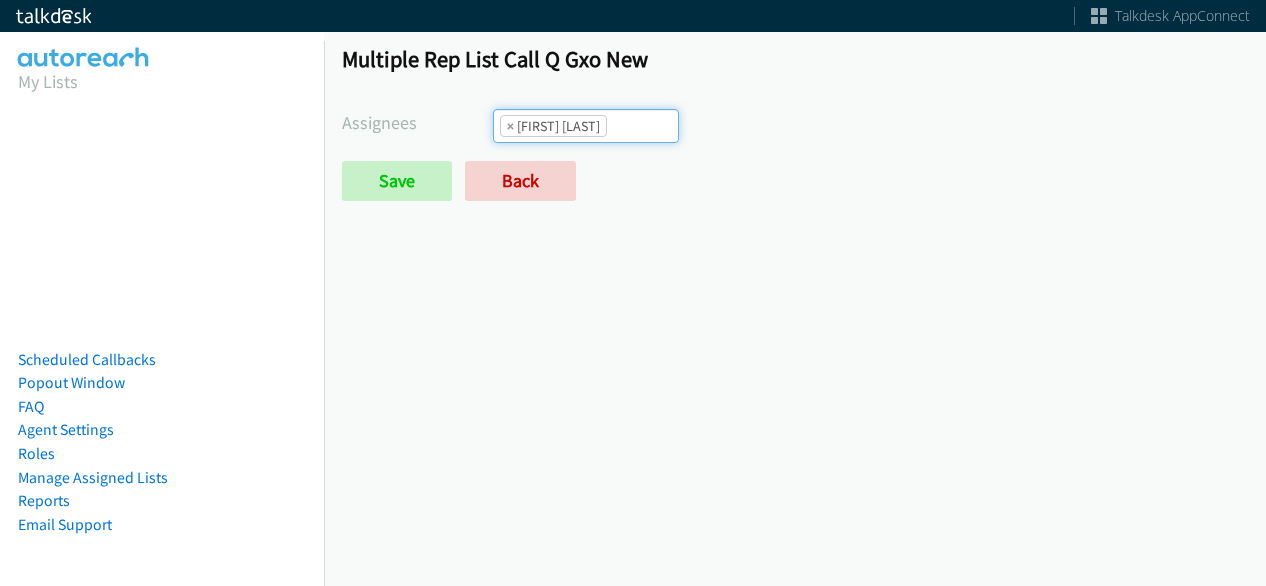 click on "× Abigail Odhiambo" at bounding box center [553, 126] 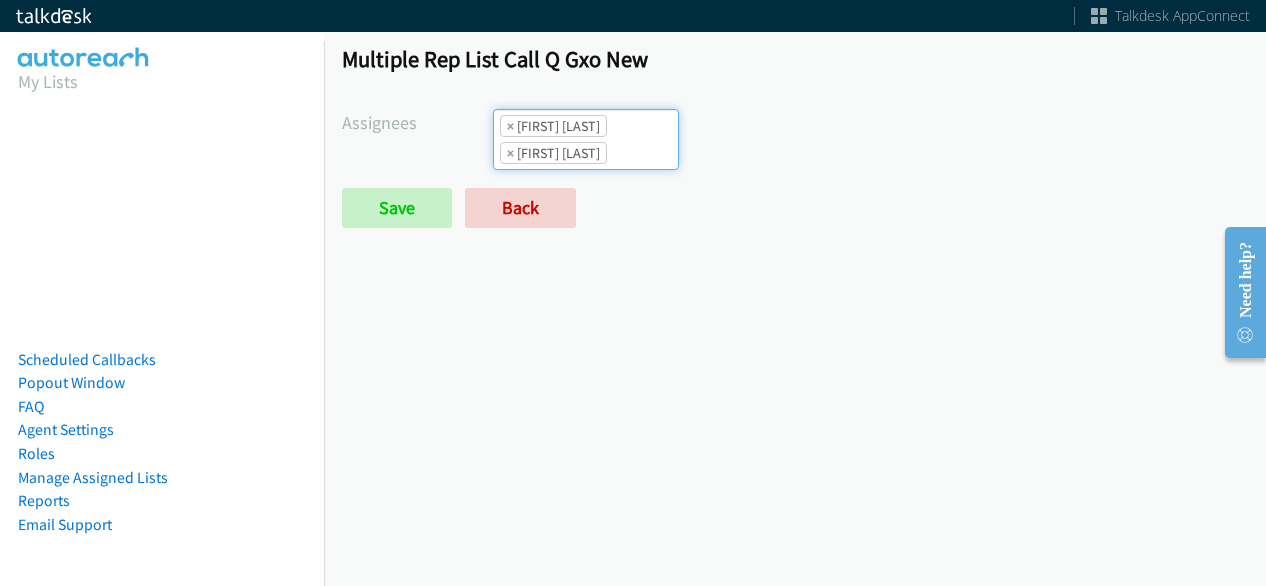 click on "× Alana Ruiz" at bounding box center [553, 153] 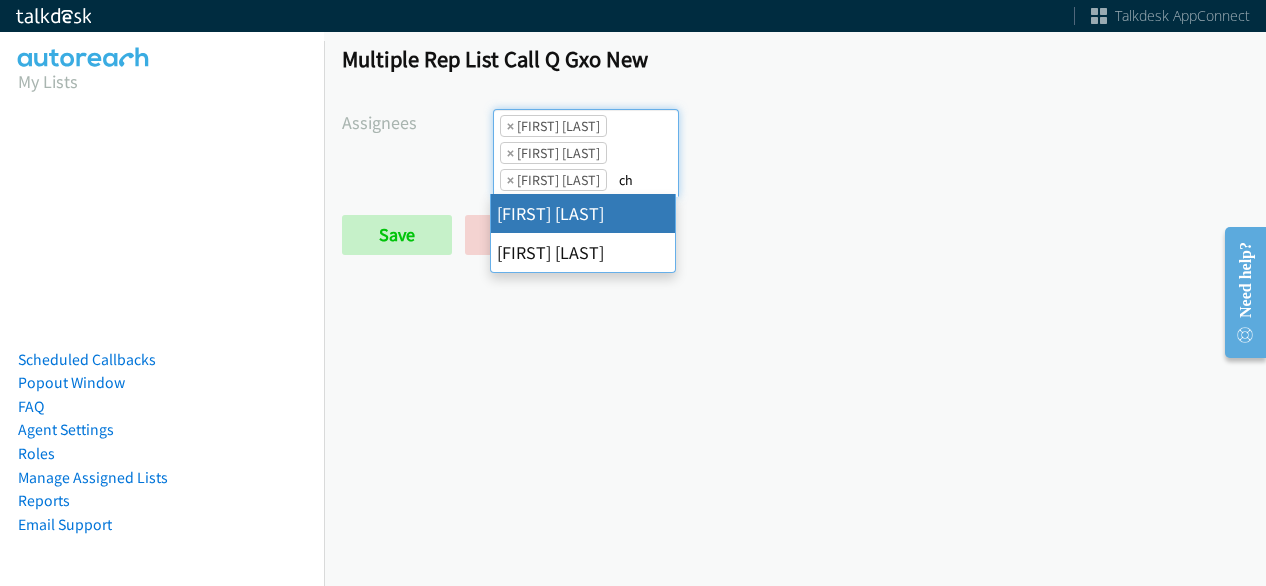 type on "ch" 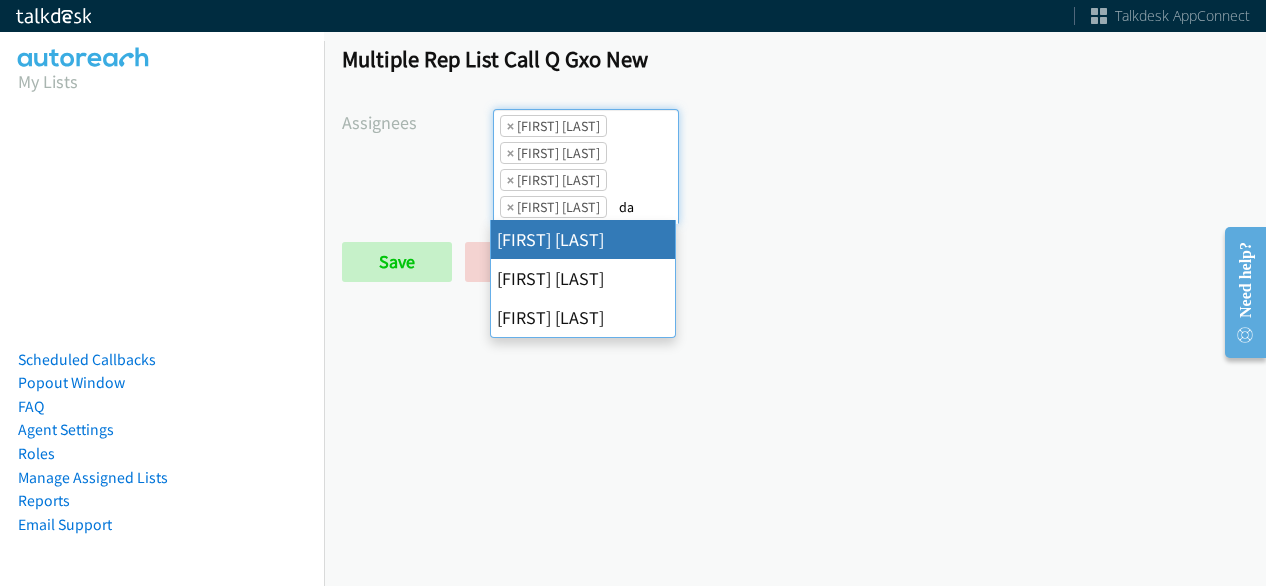 type on "da" 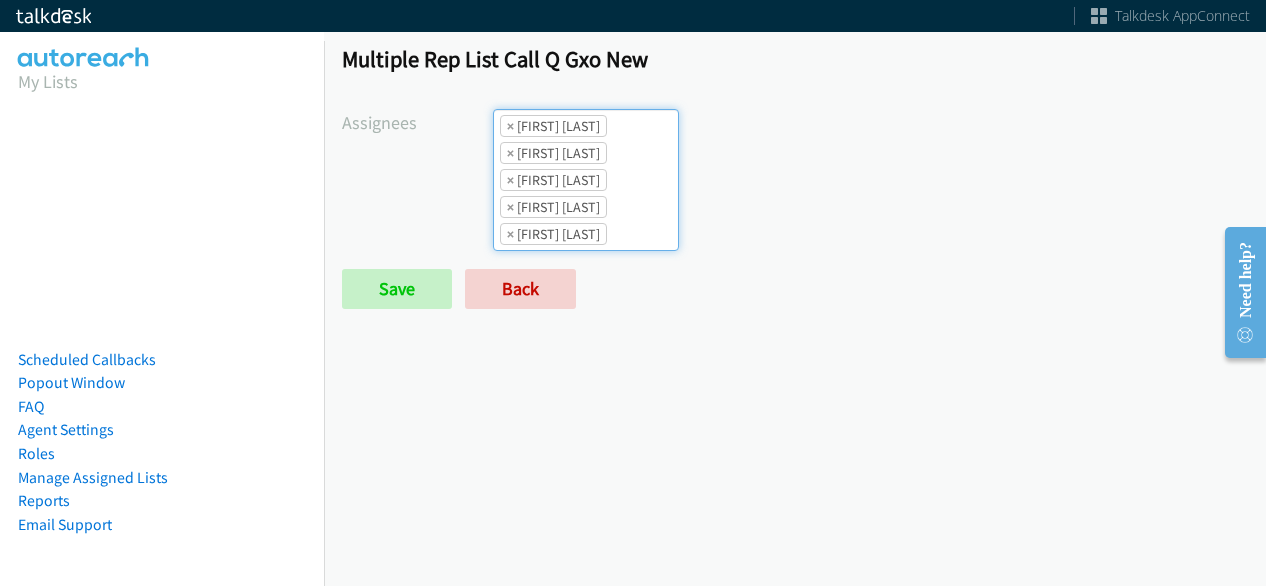 type on "j" 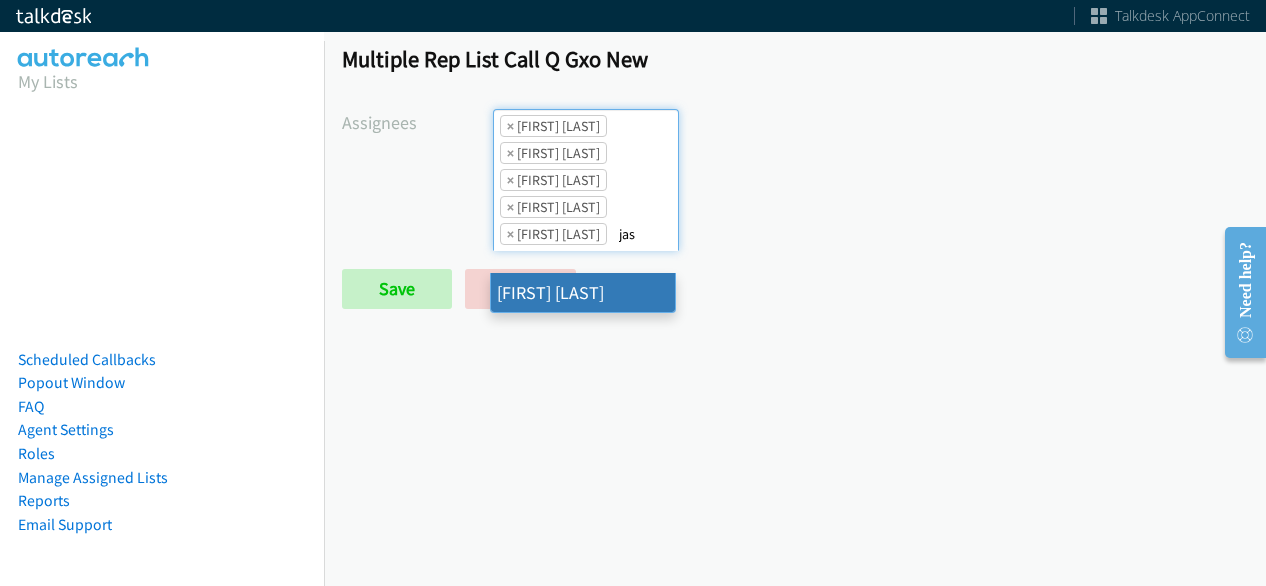 type on "jas" 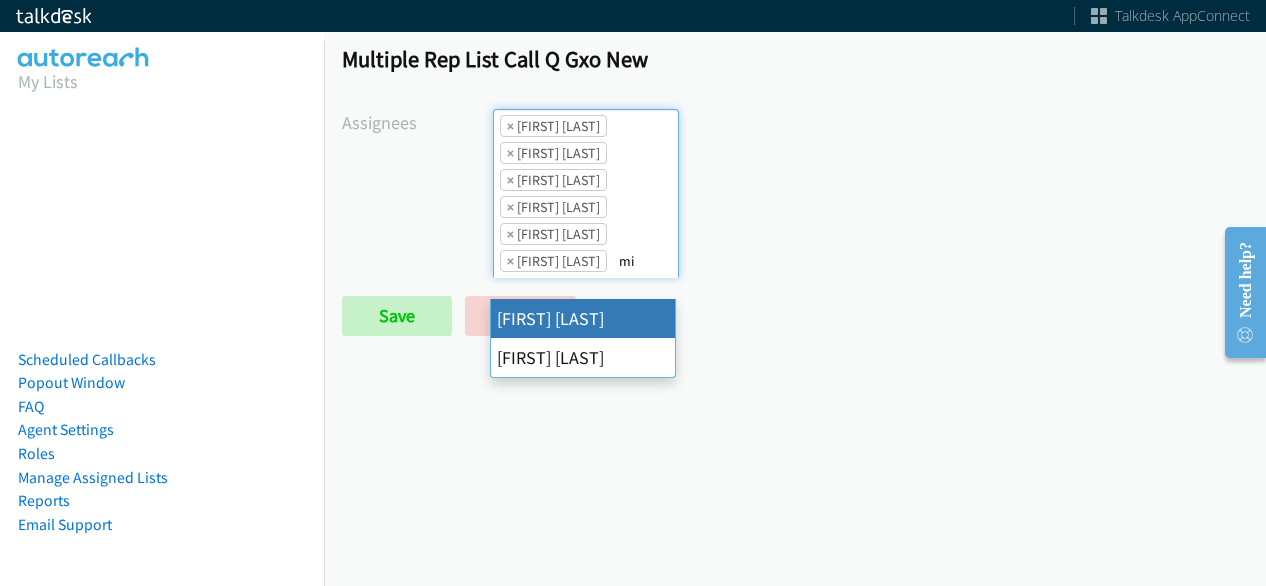 type on "m" 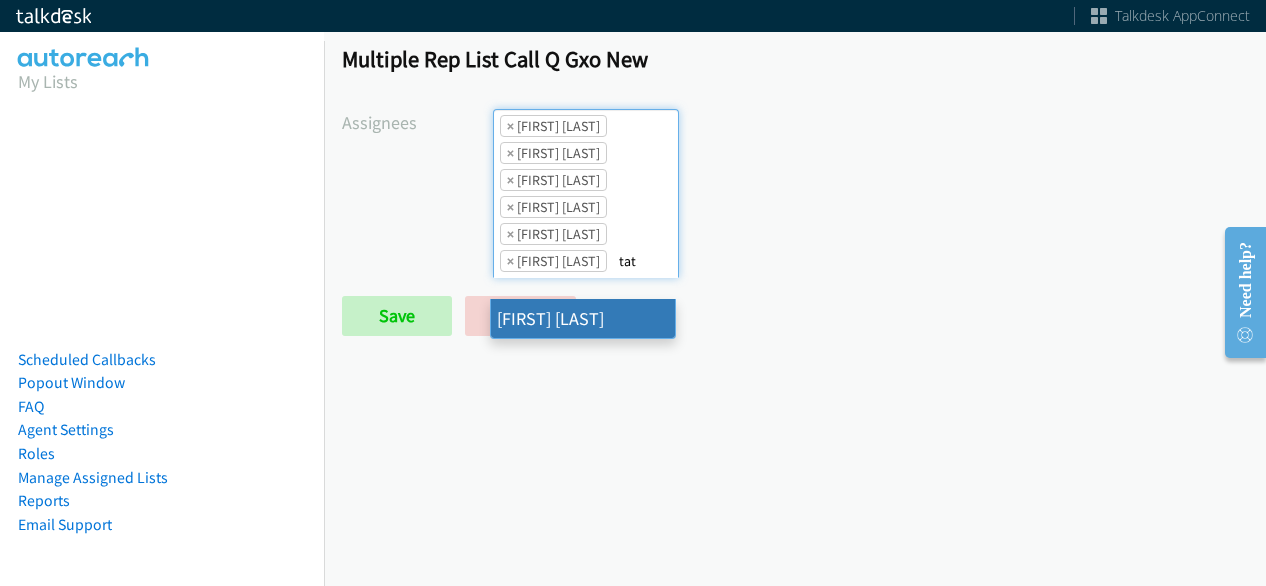 type on "tat" 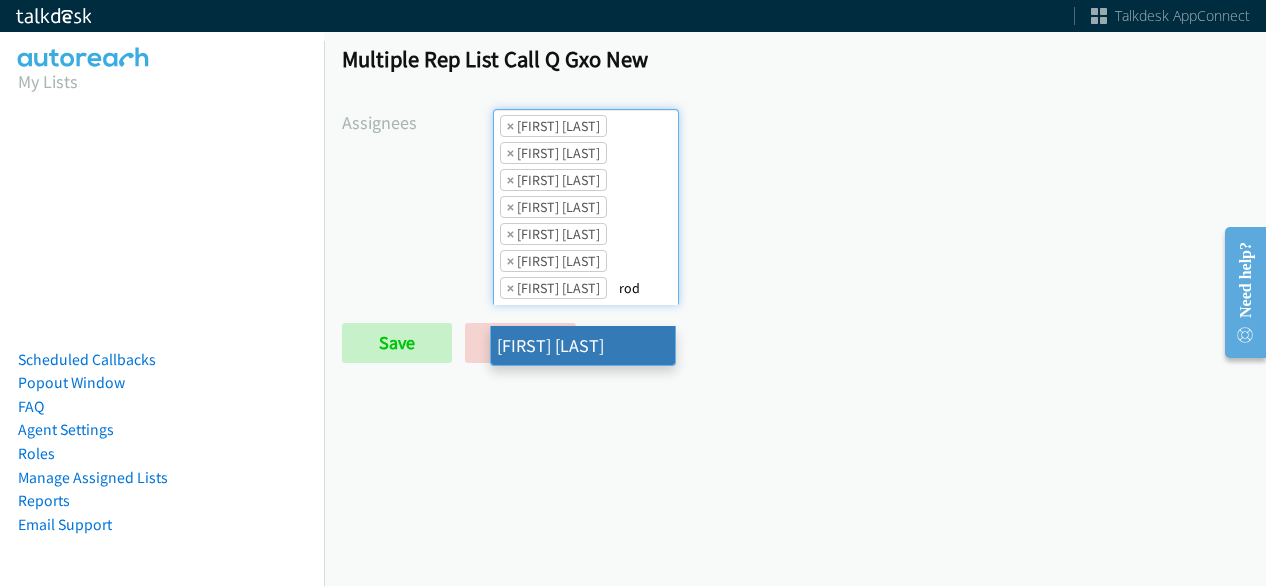 type on "rod" 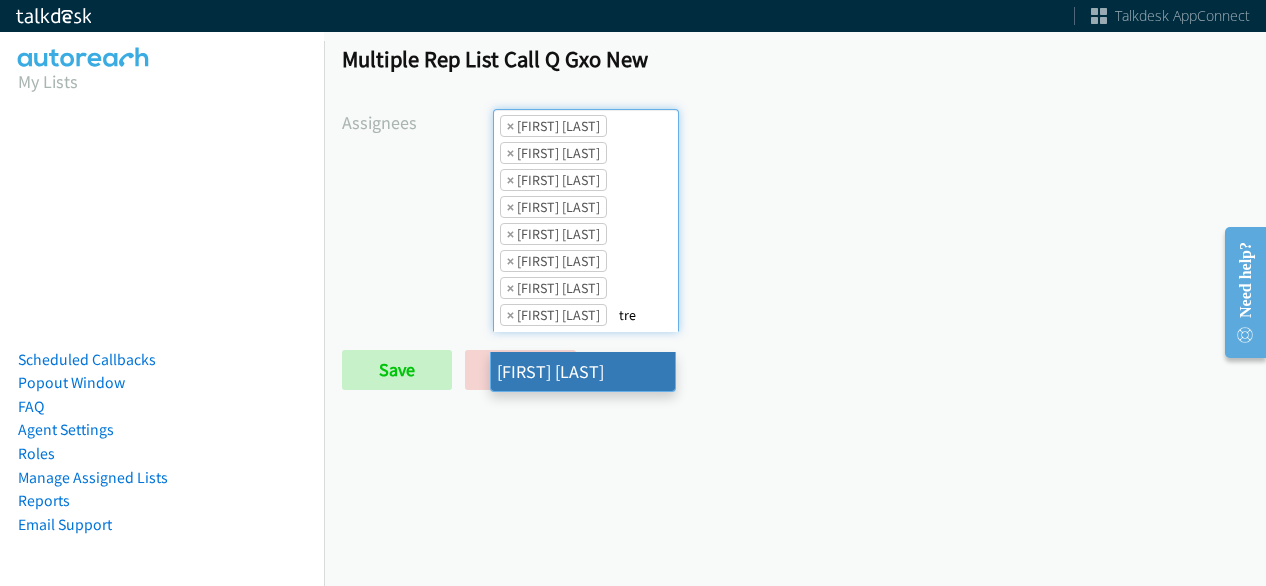 type on "tre" 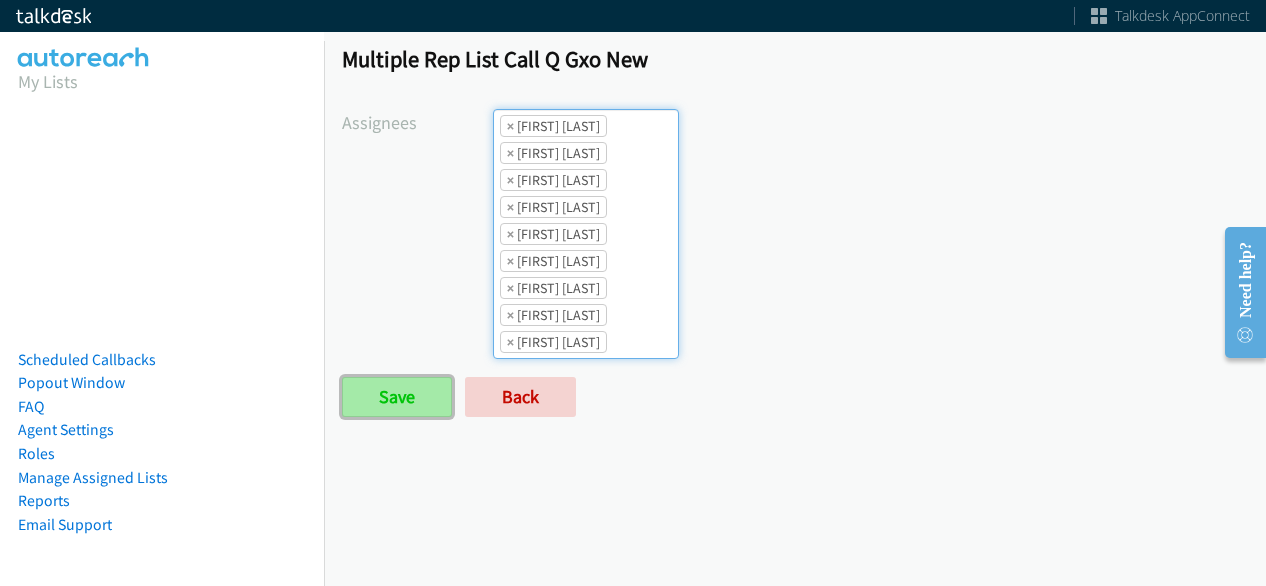 click on "Save" at bounding box center (397, 397) 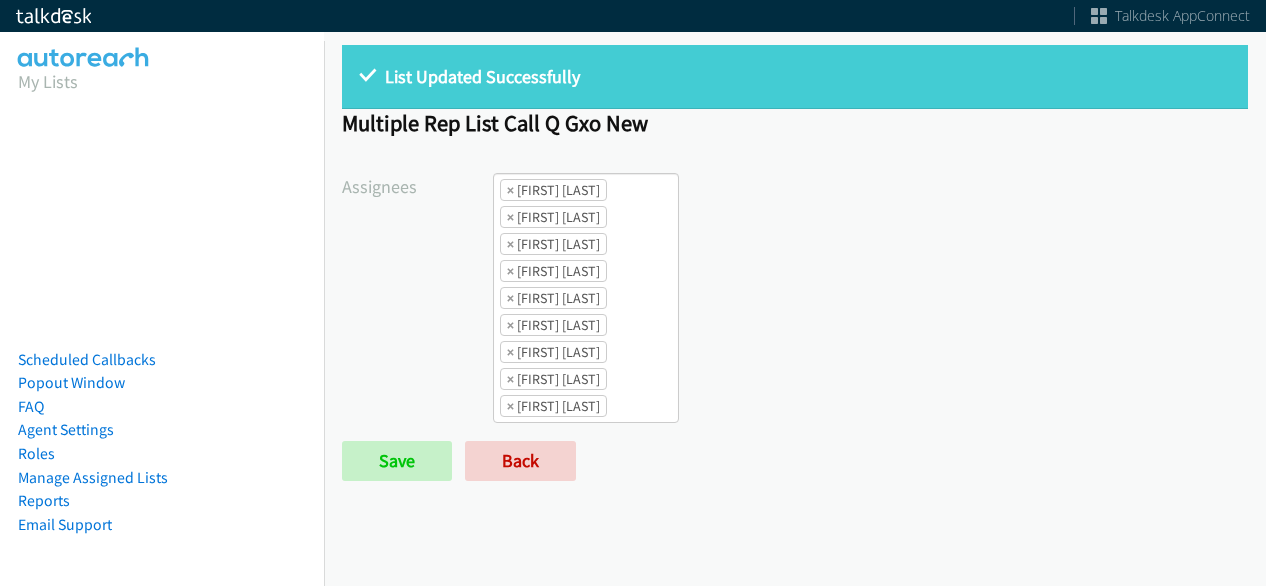 scroll, scrollTop: 0, scrollLeft: 0, axis: both 